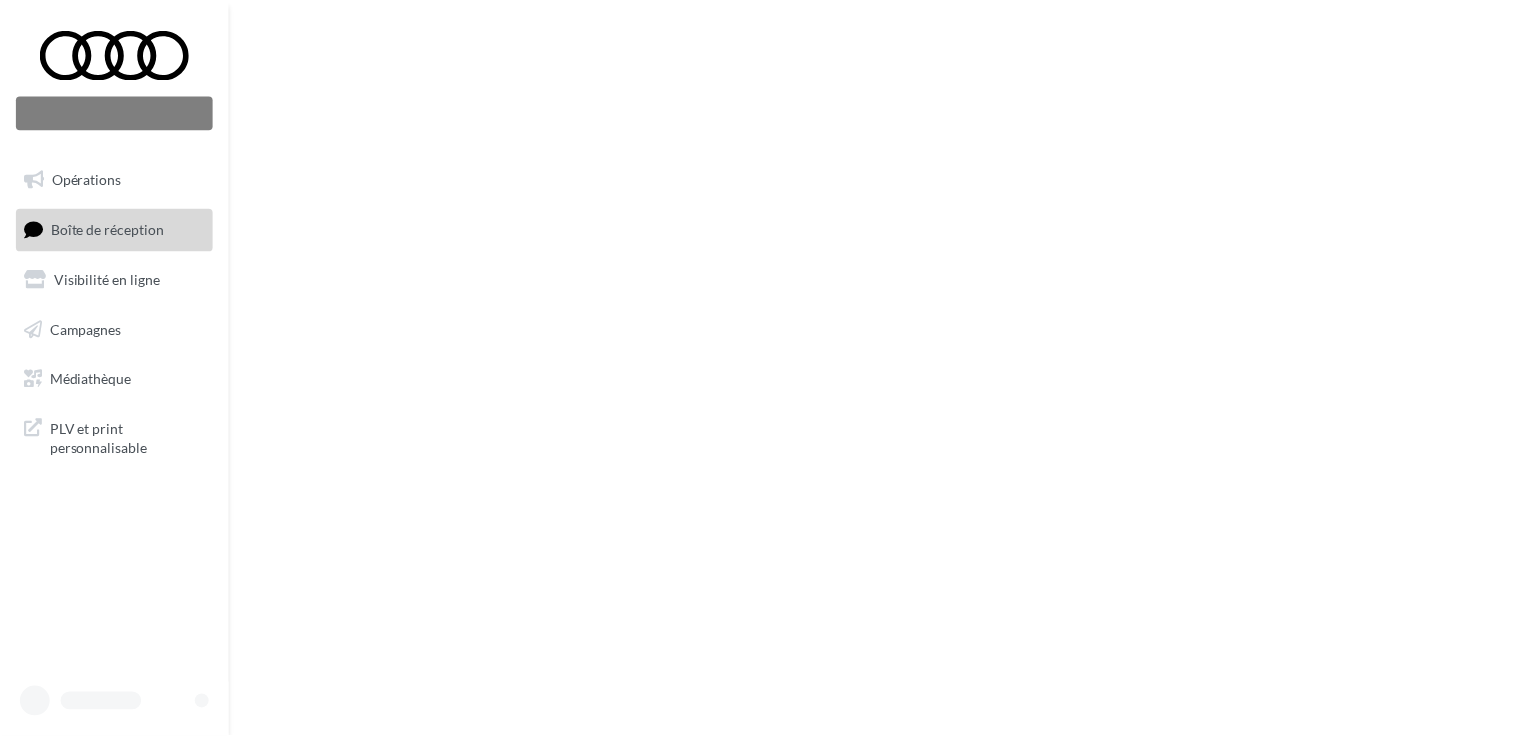 scroll, scrollTop: 0, scrollLeft: 0, axis: both 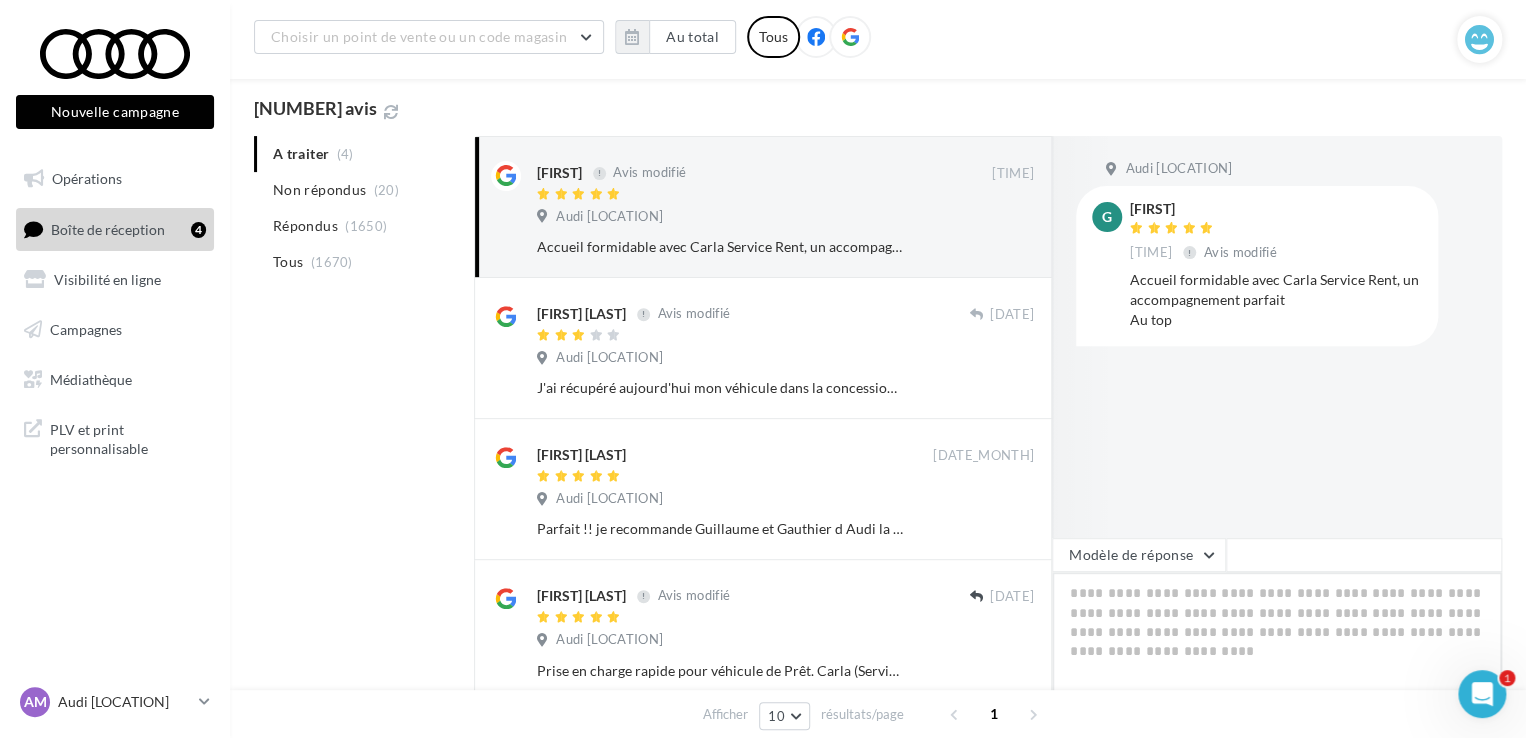 click at bounding box center (1277, 634) 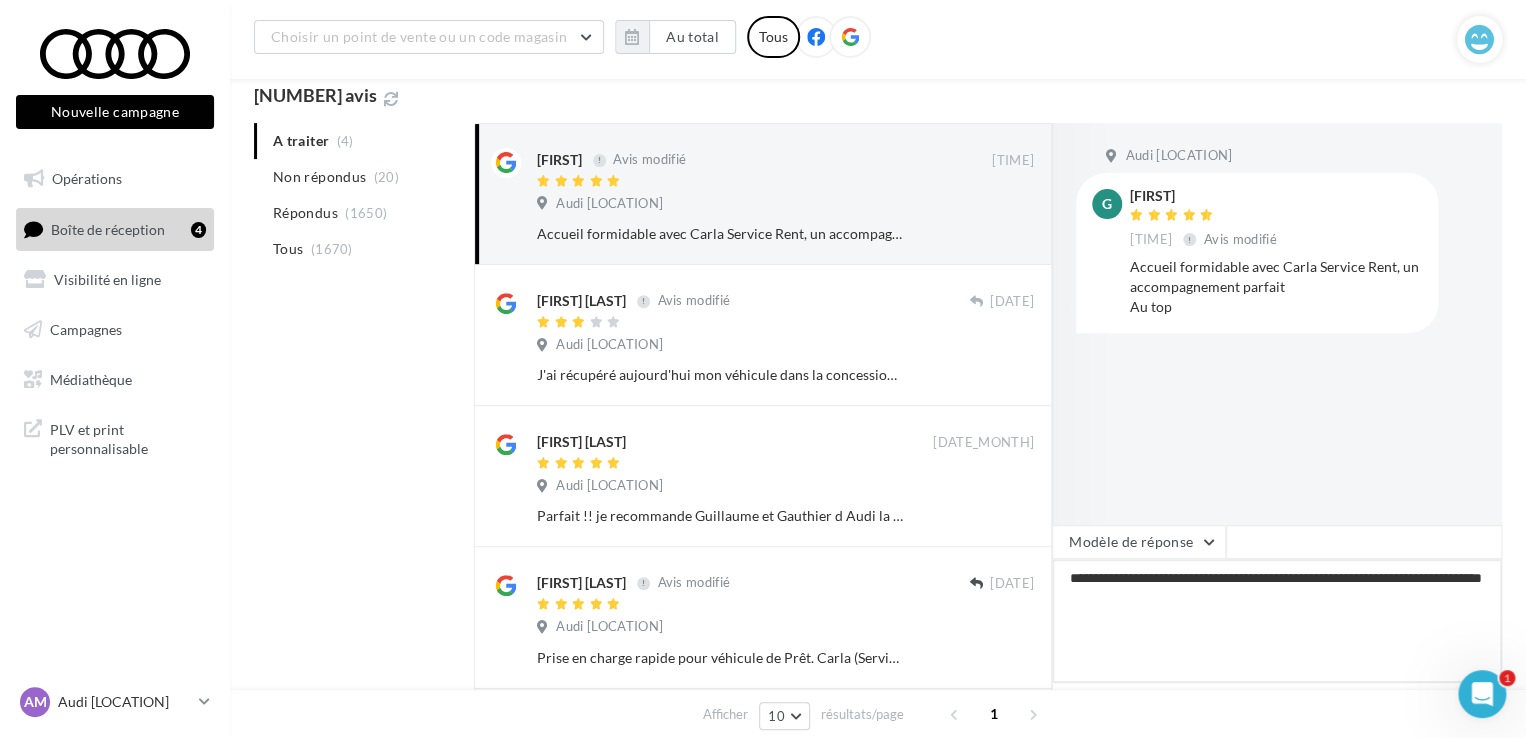 scroll, scrollTop: 291, scrollLeft: 0, axis: vertical 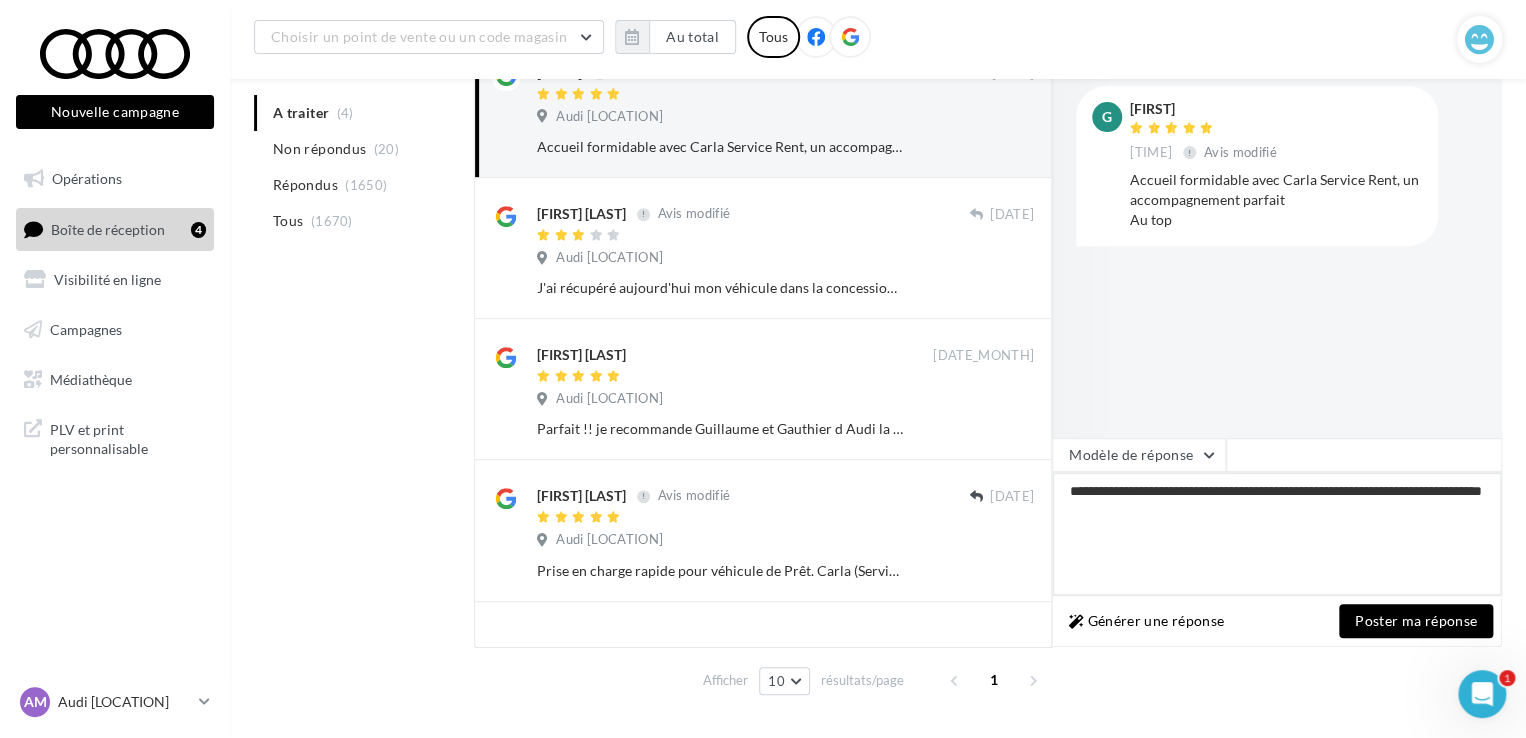 type on "**********" 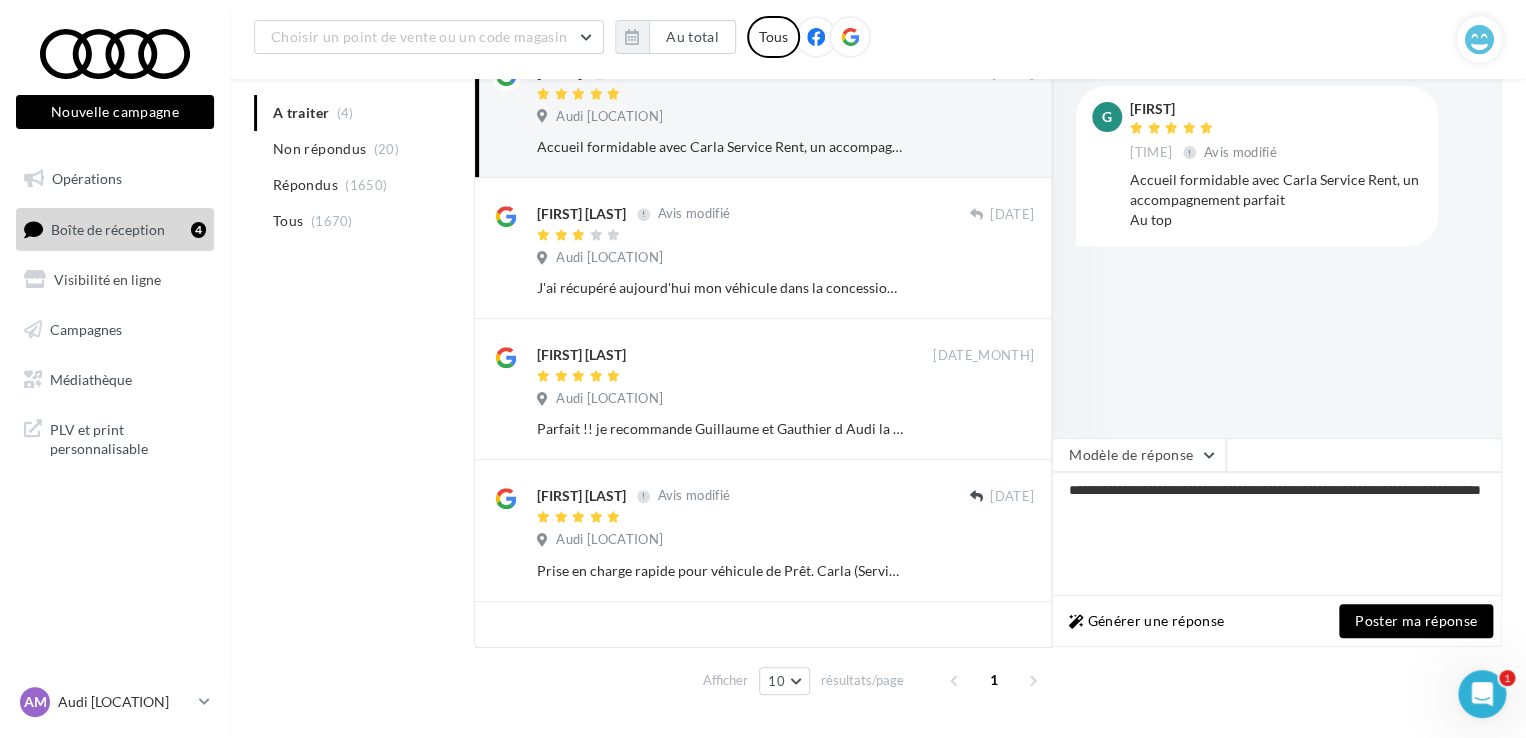 click on "Poster ma réponse" at bounding box center (1416, 621) 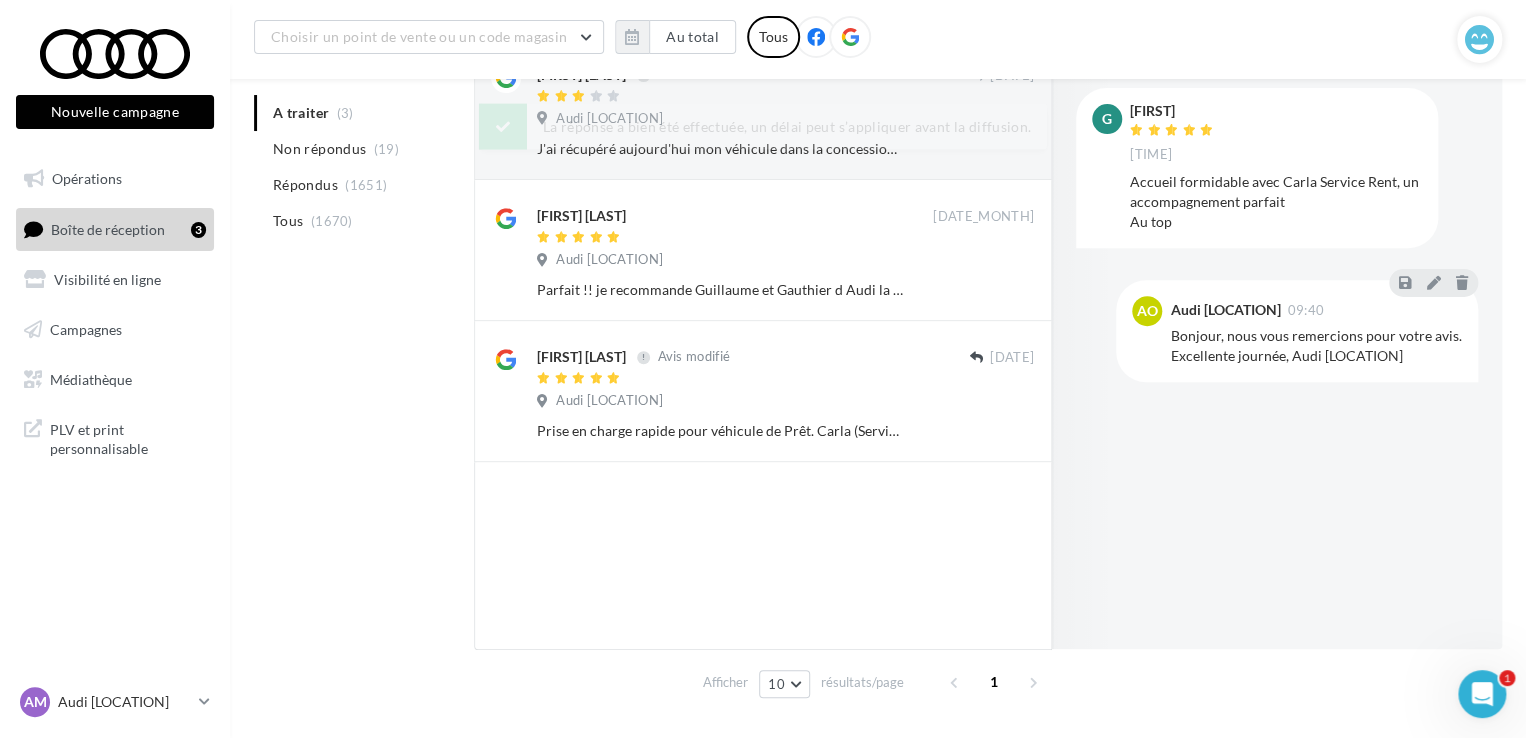 scroll, scrollTop: 291, scrollLeft: 0, axis: vertical 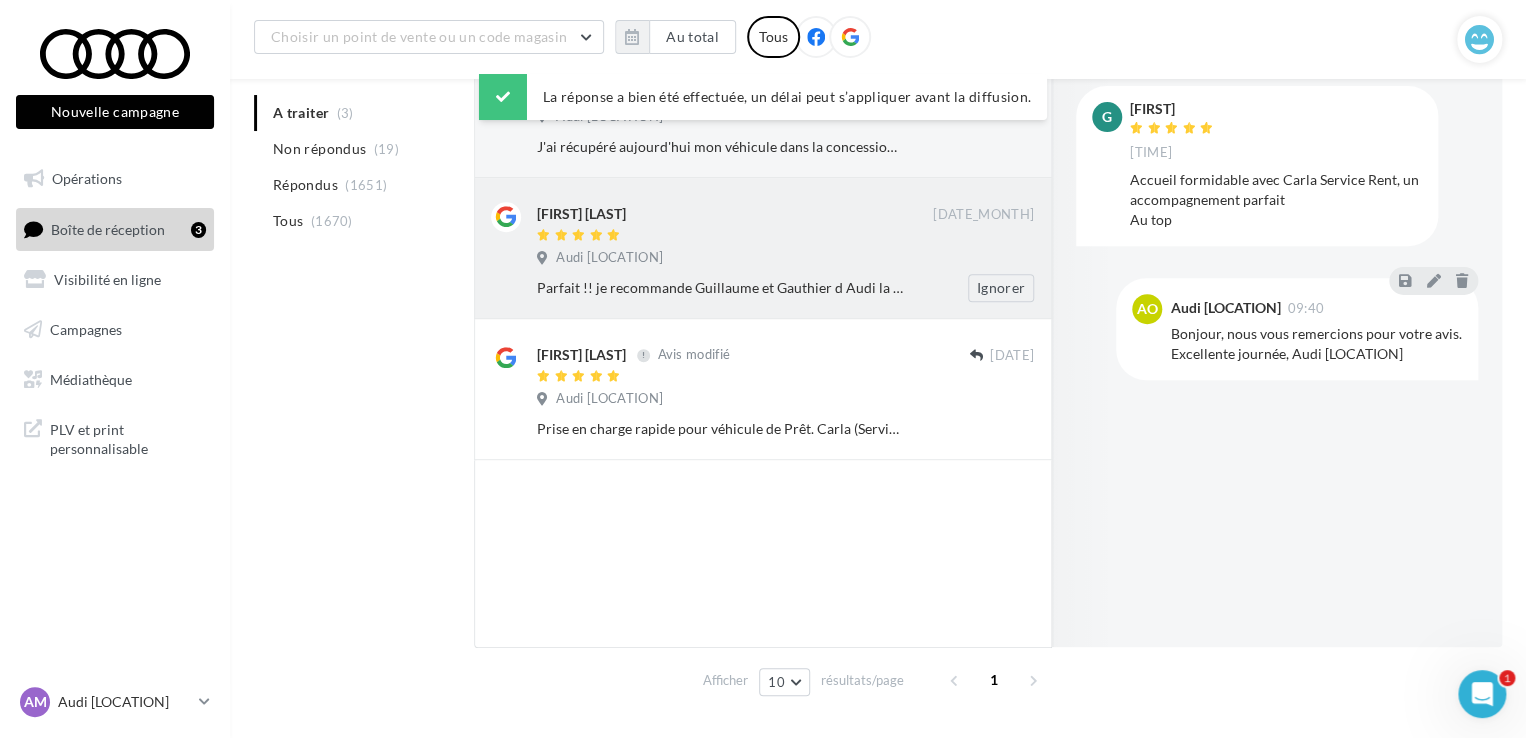 click on "[FIRST] [LAST]" at bounding box center [581, 214] 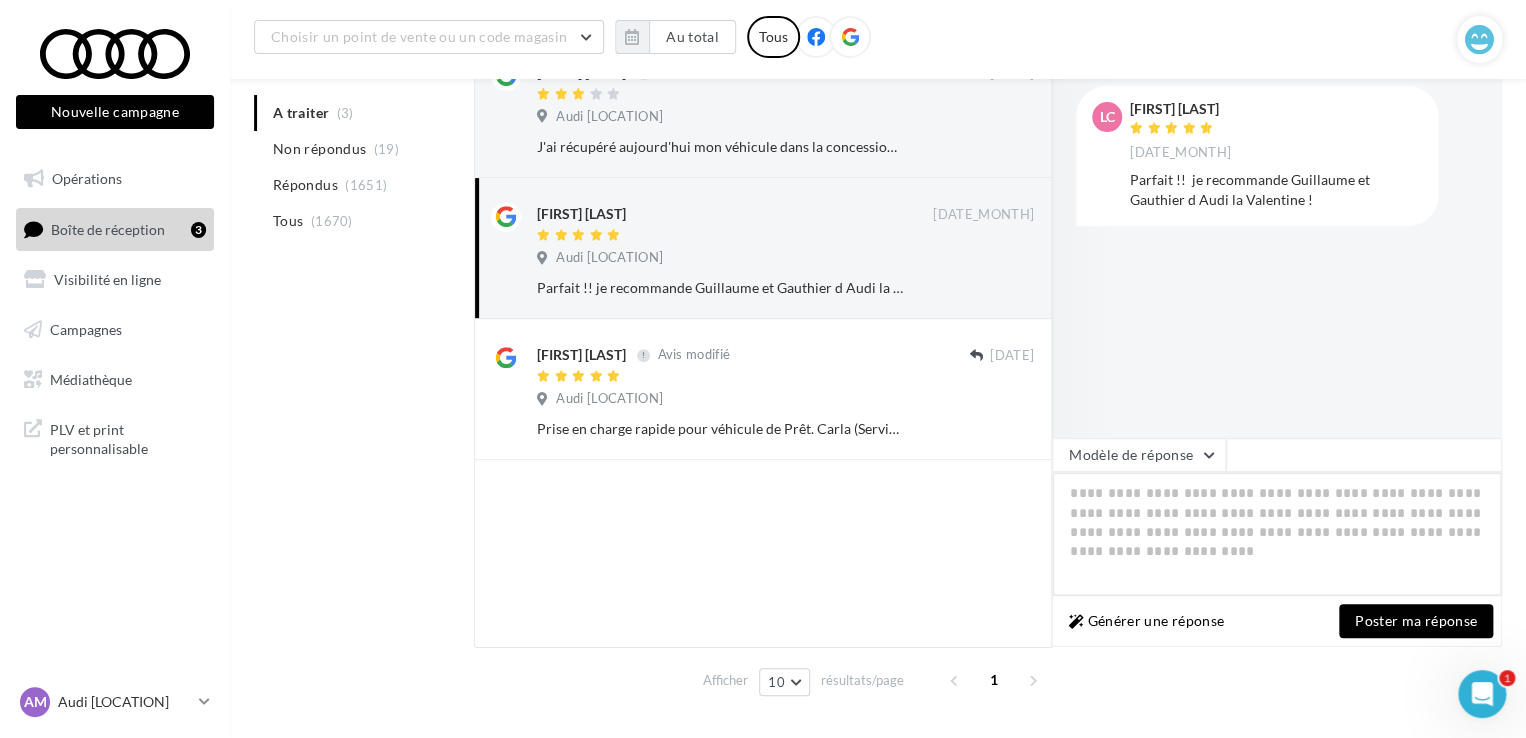 click at bounding box center [1277, 534] 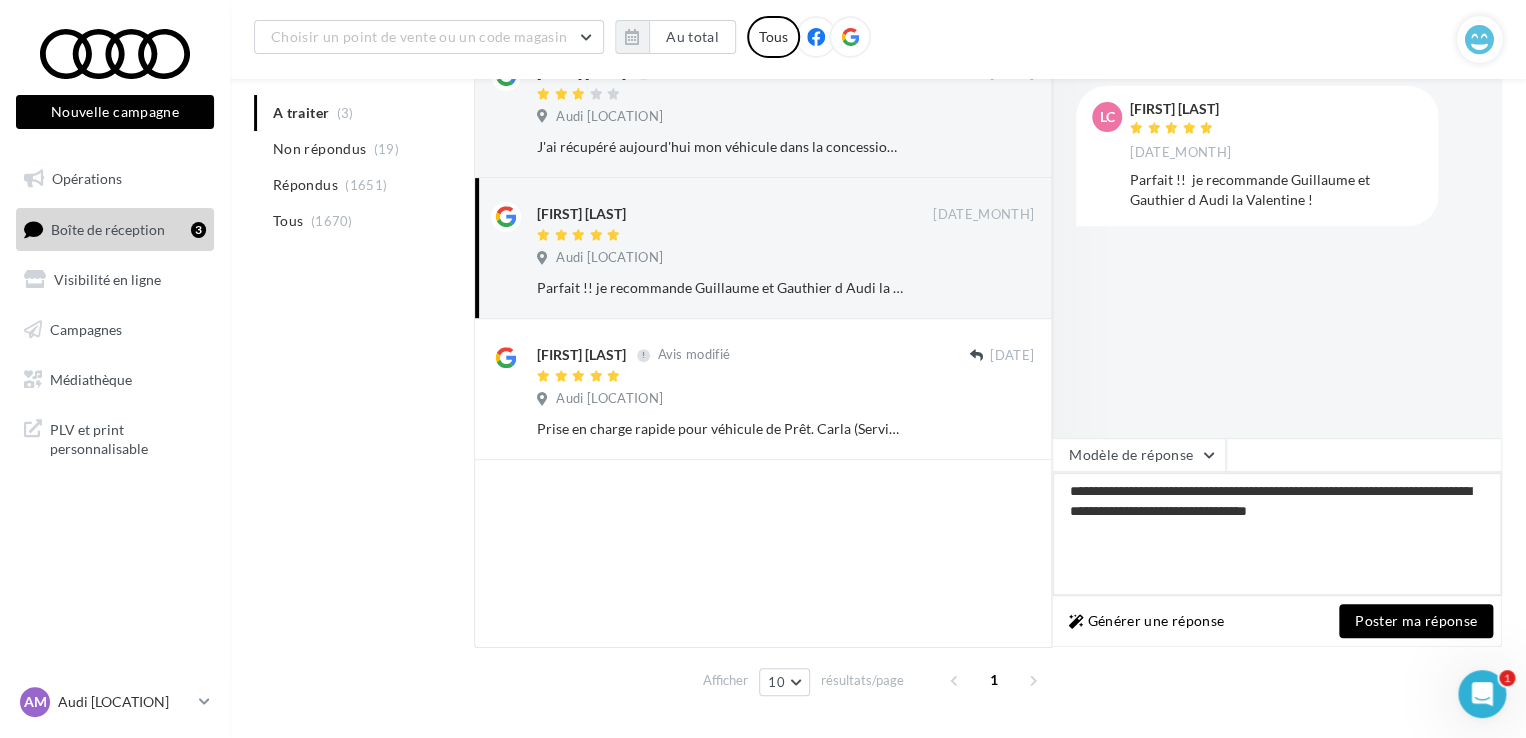 type on "**********" 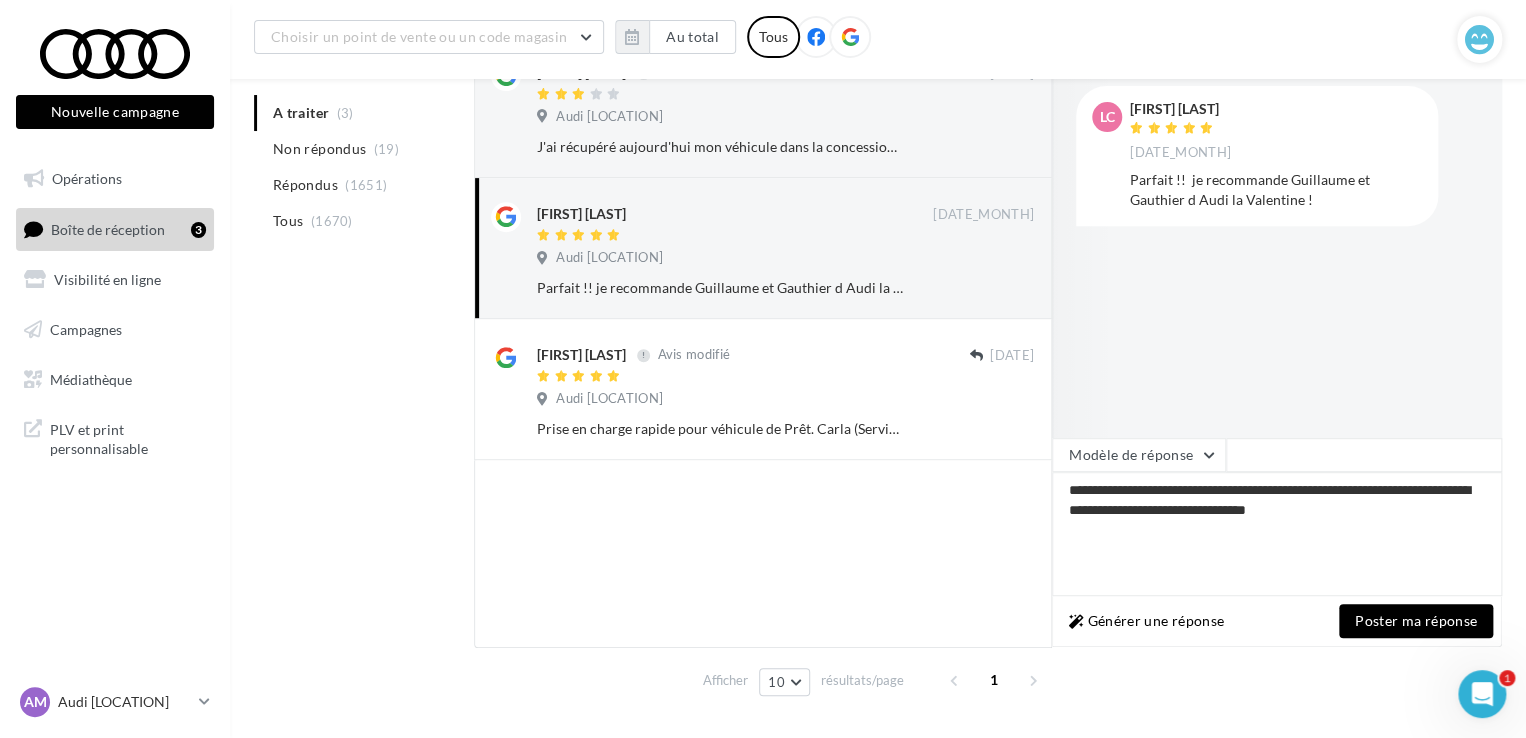 click on "Poster ma réponse" at bounding box center [1416, 621] 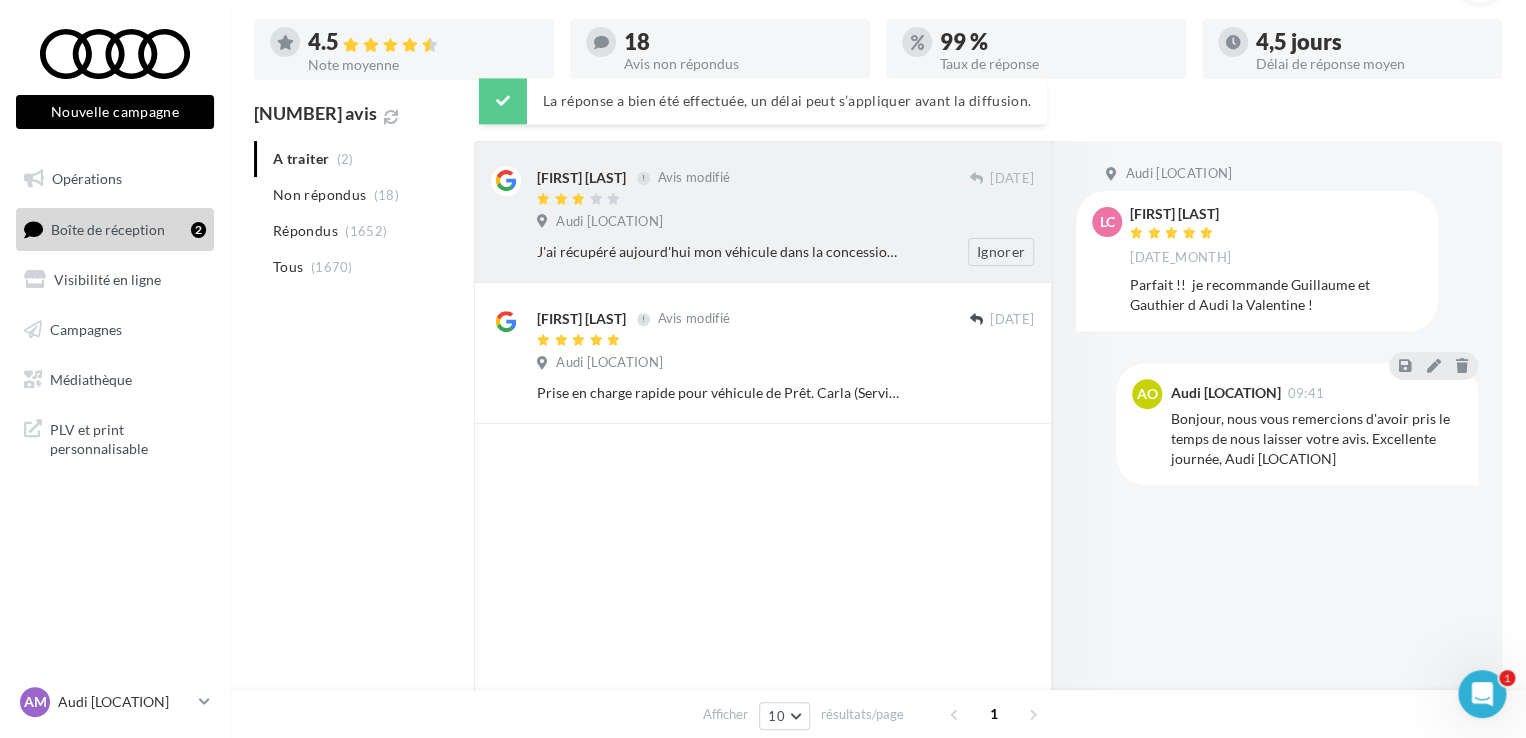 scroll, scrollTop: 89, scrollLeft: 0, axis: vertical 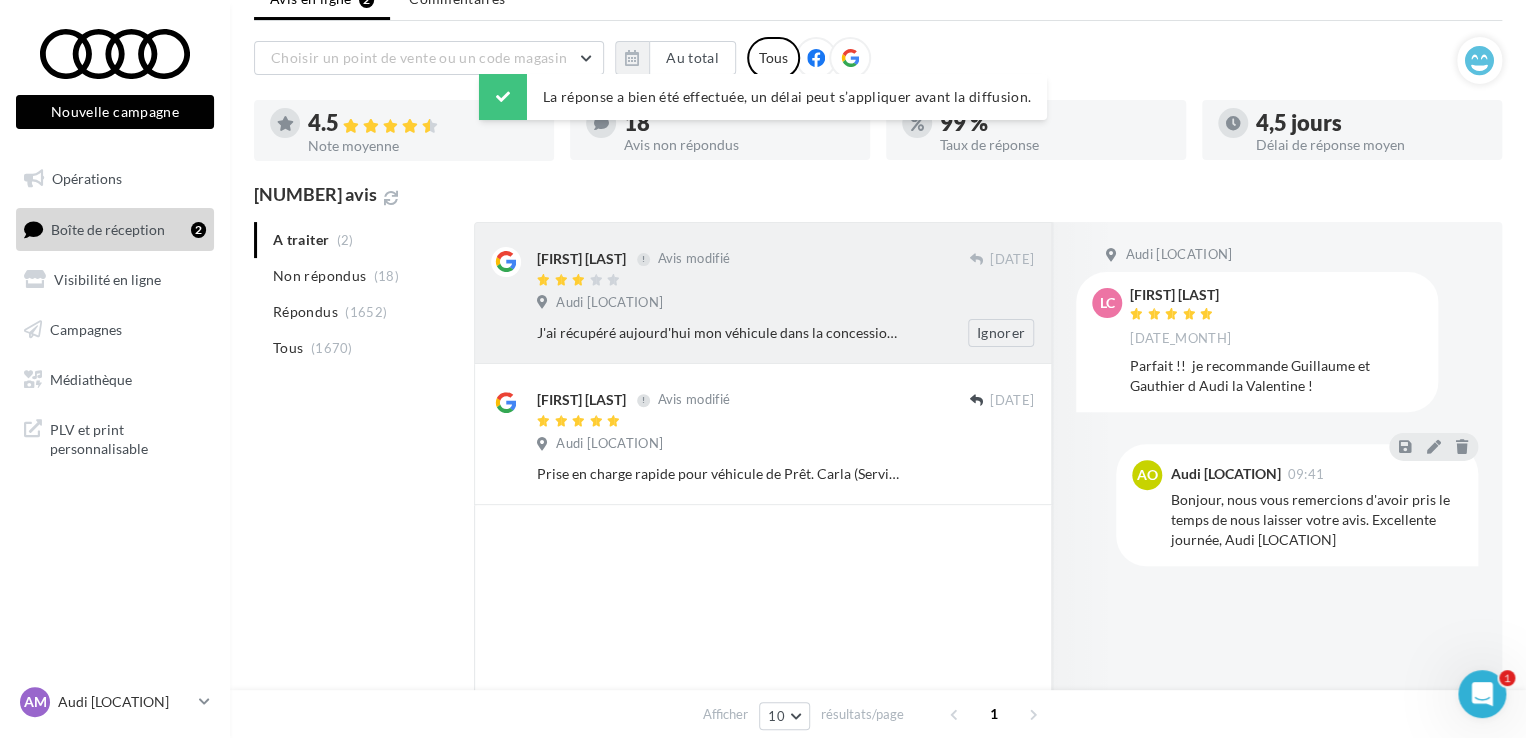 click at bounding box center [753, 281] 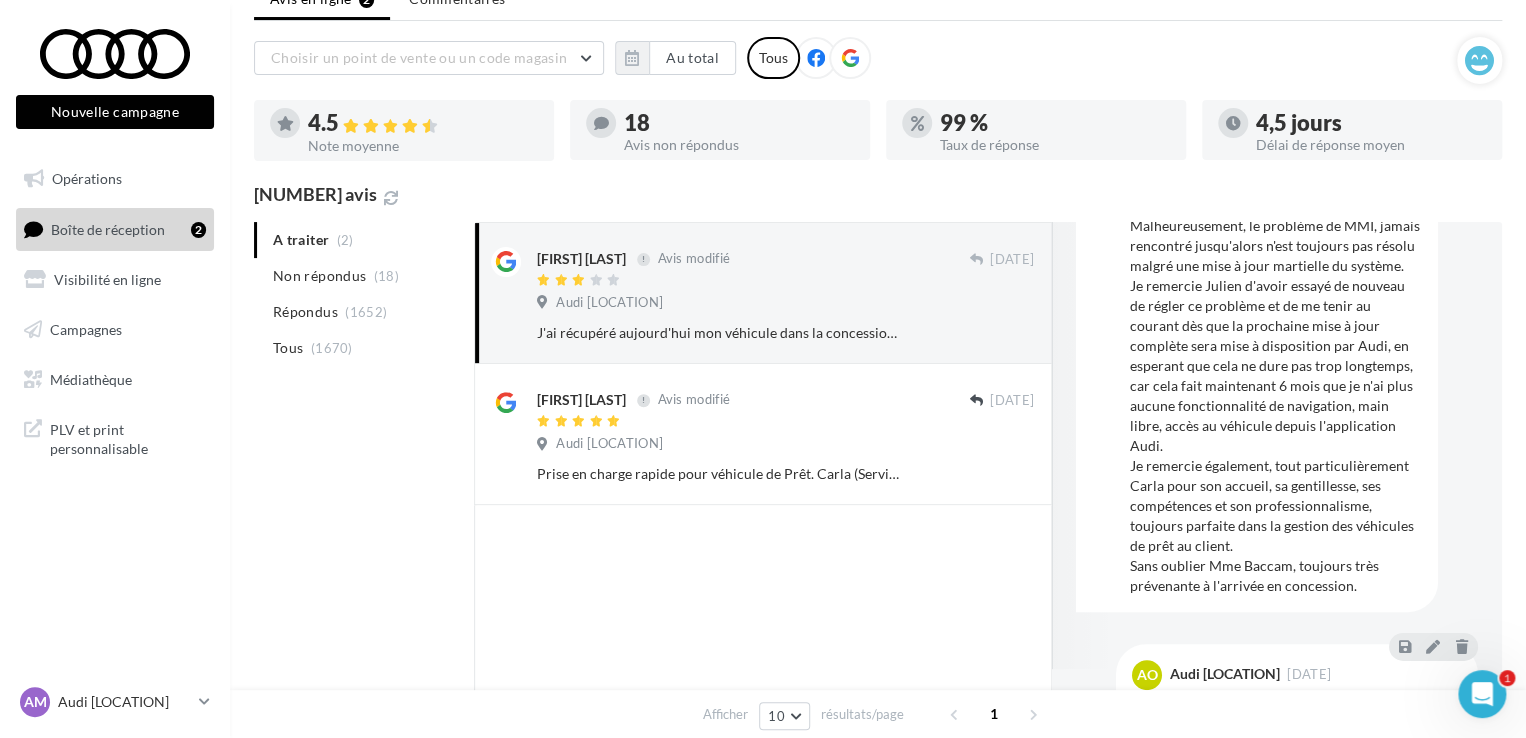 scroll, scrollTop: 201, scrollLeft: 0, axis: vertical 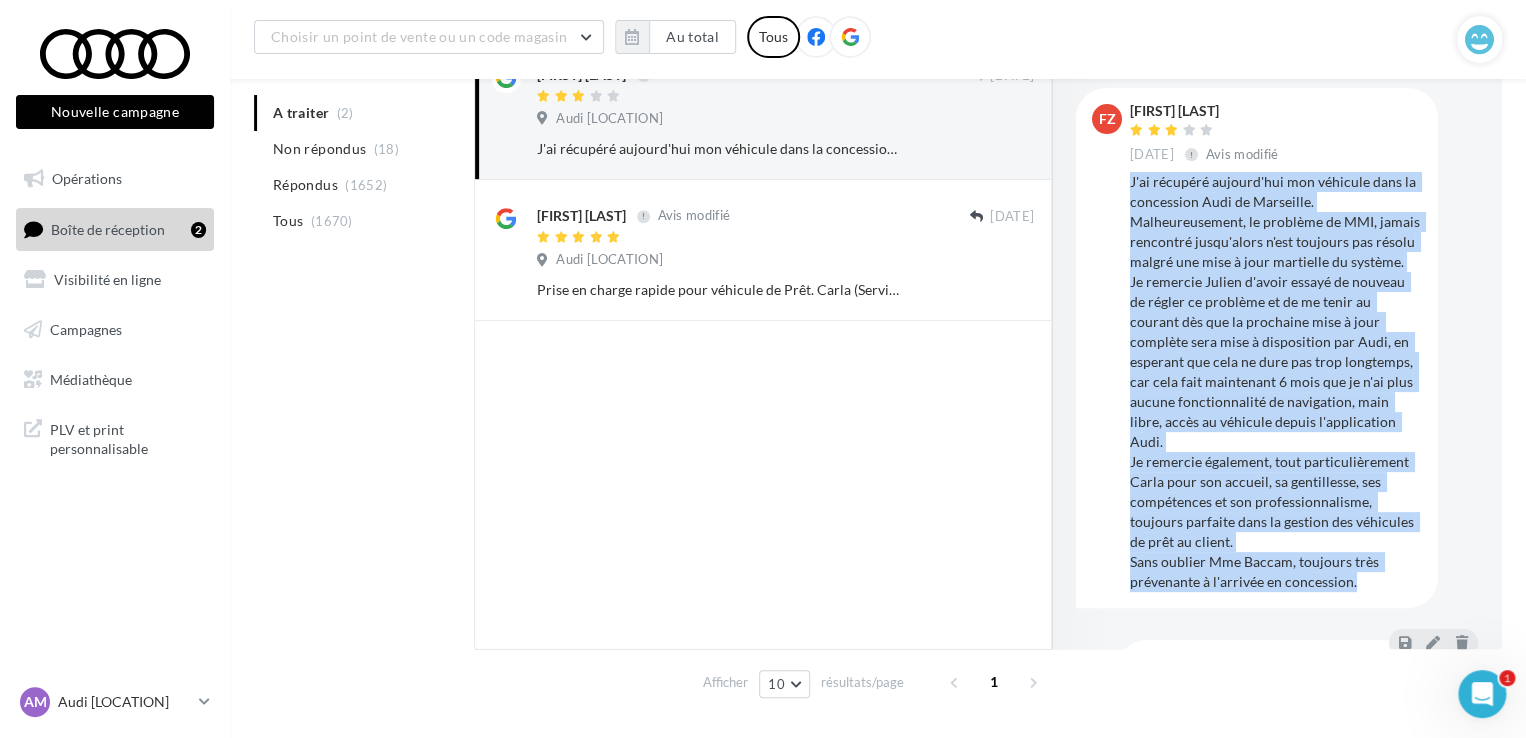 drag, startPoint x: 1353, startPoint y: 405, endPoint x: 1132, endPoint y: 185, distance: 311.8349 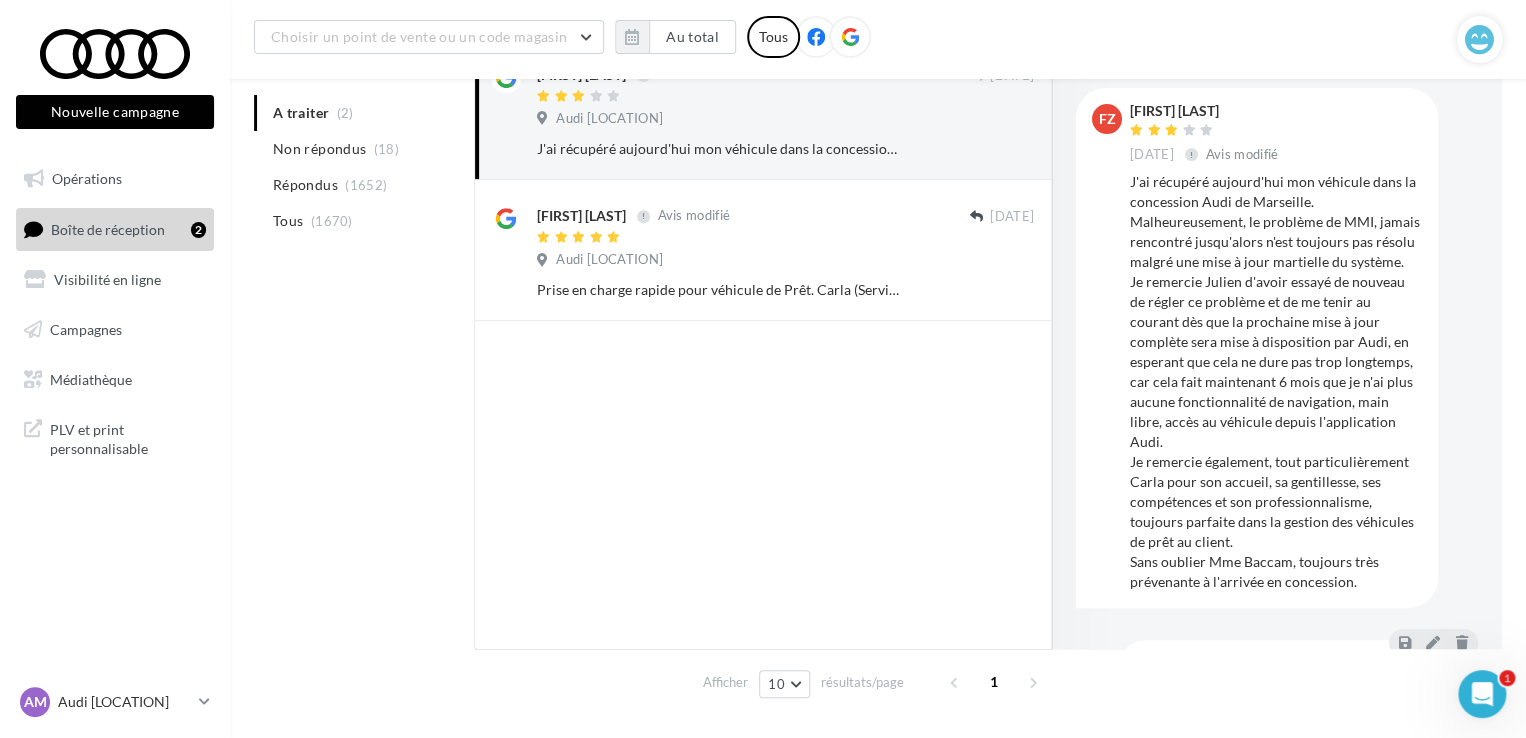 click at bounding box center (763, 485) 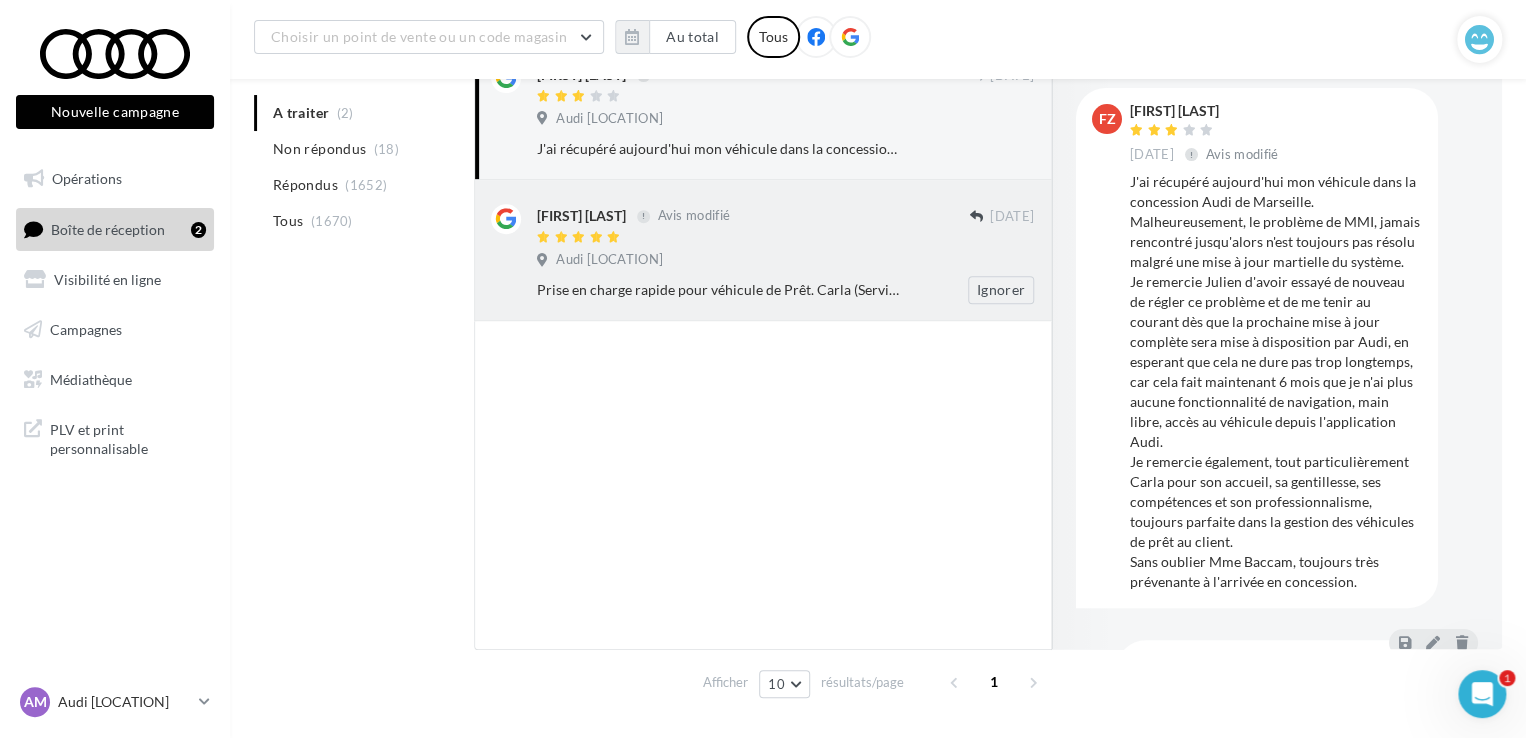 click on "Audi [LOCATION]" at bounding box center [609, 260] 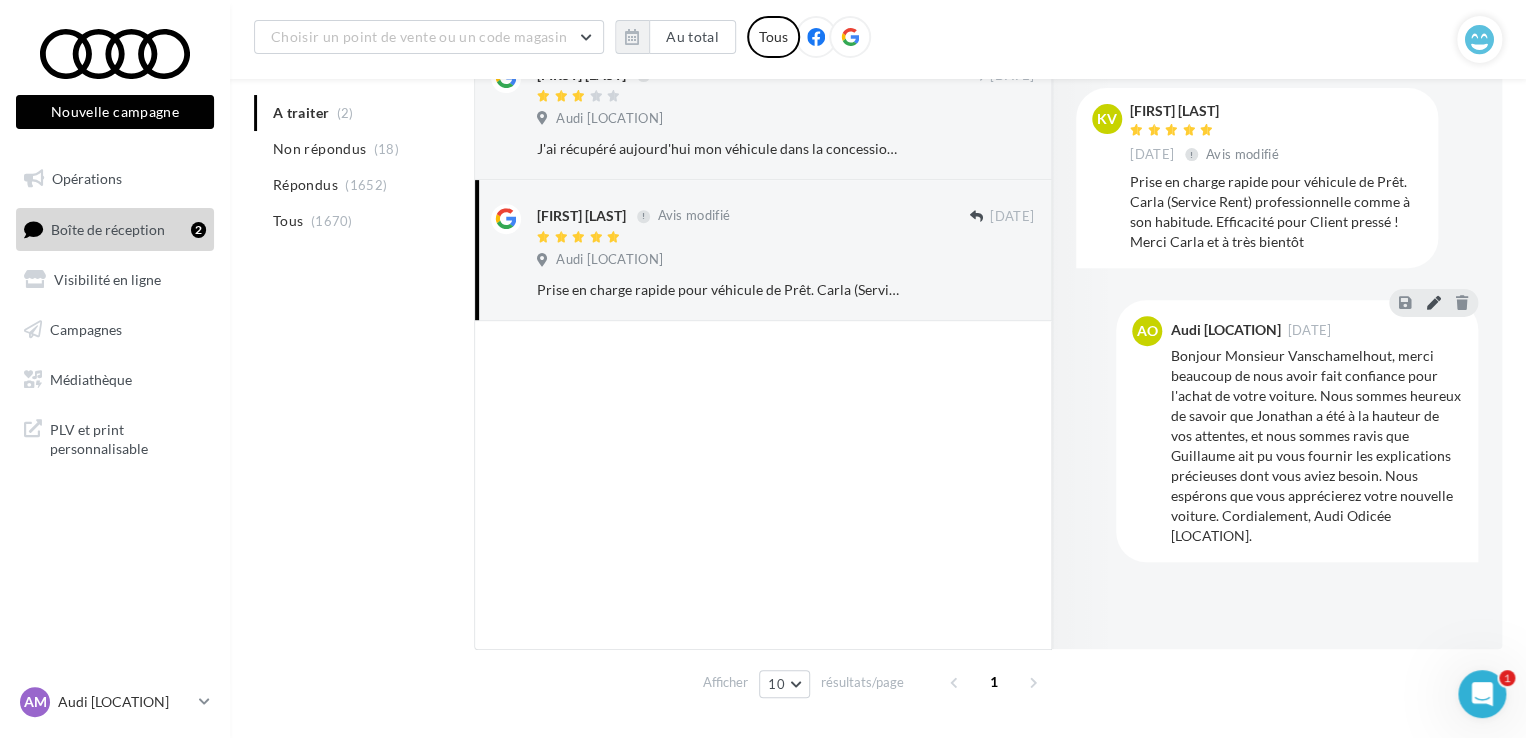 click at bounding box center (1433, 302) 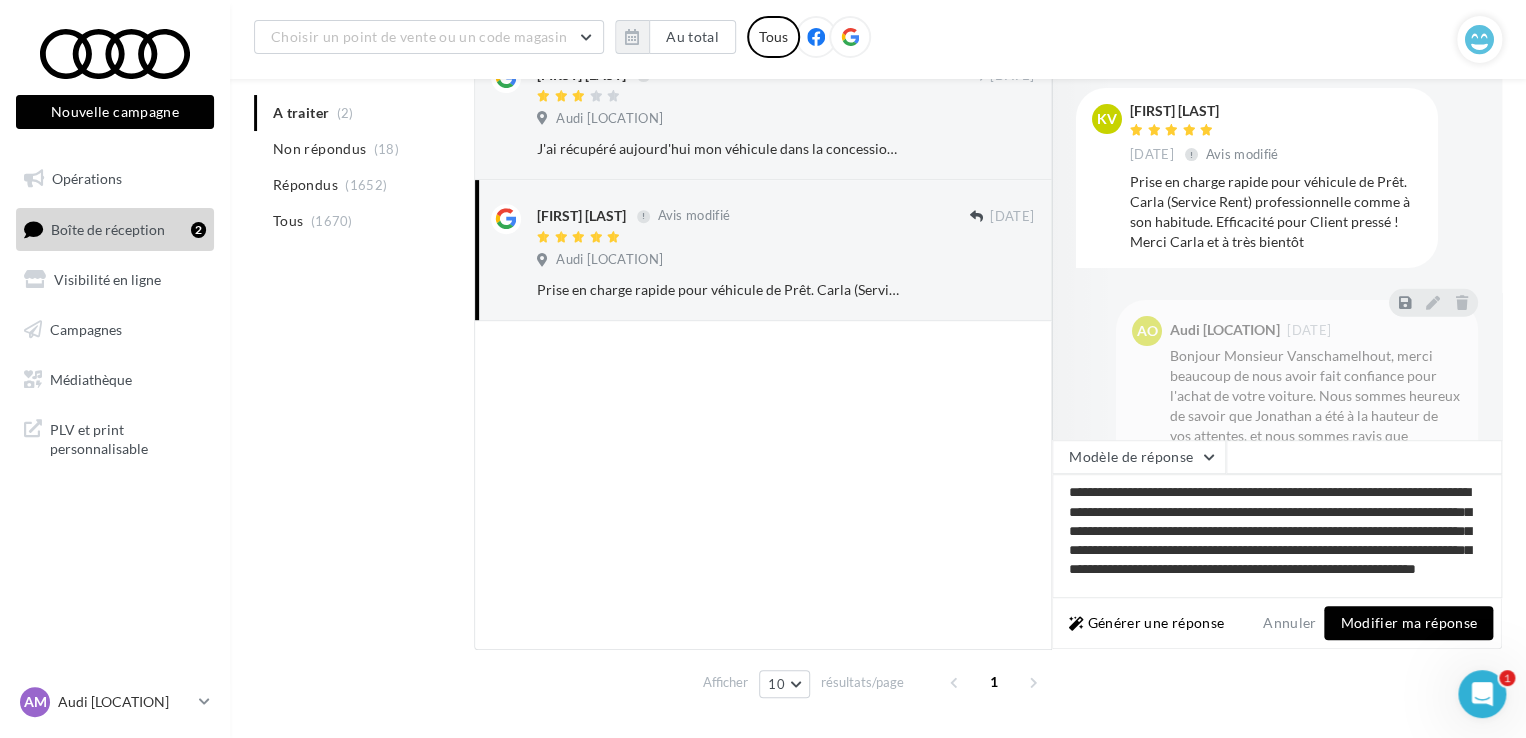 scroll, scrollTop: 0, scrollLeft: 0, axis: both 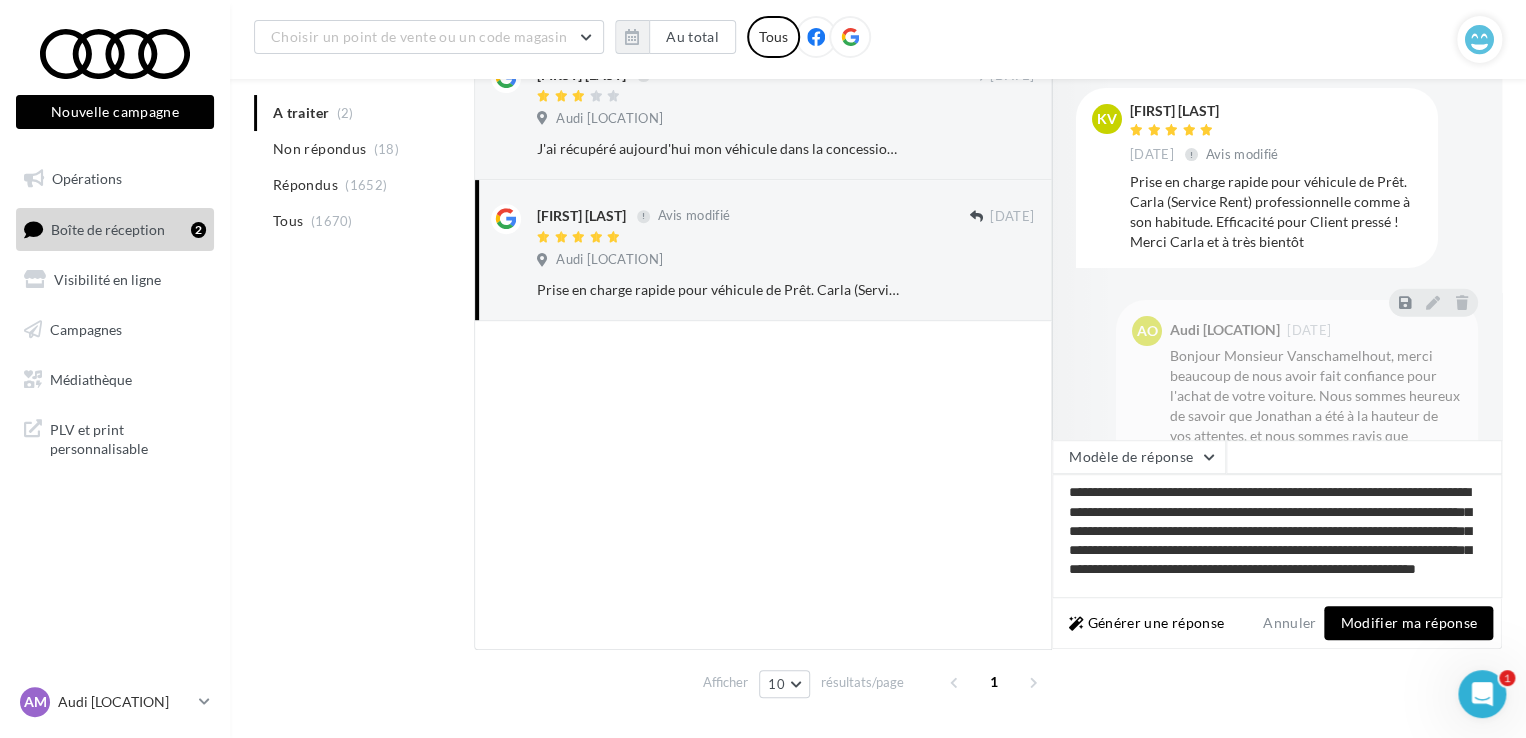 drag, startPoint x: 1392, startPoint y: 492, endPoint x: 1456, endPoint y: 606, distance: 130.73637 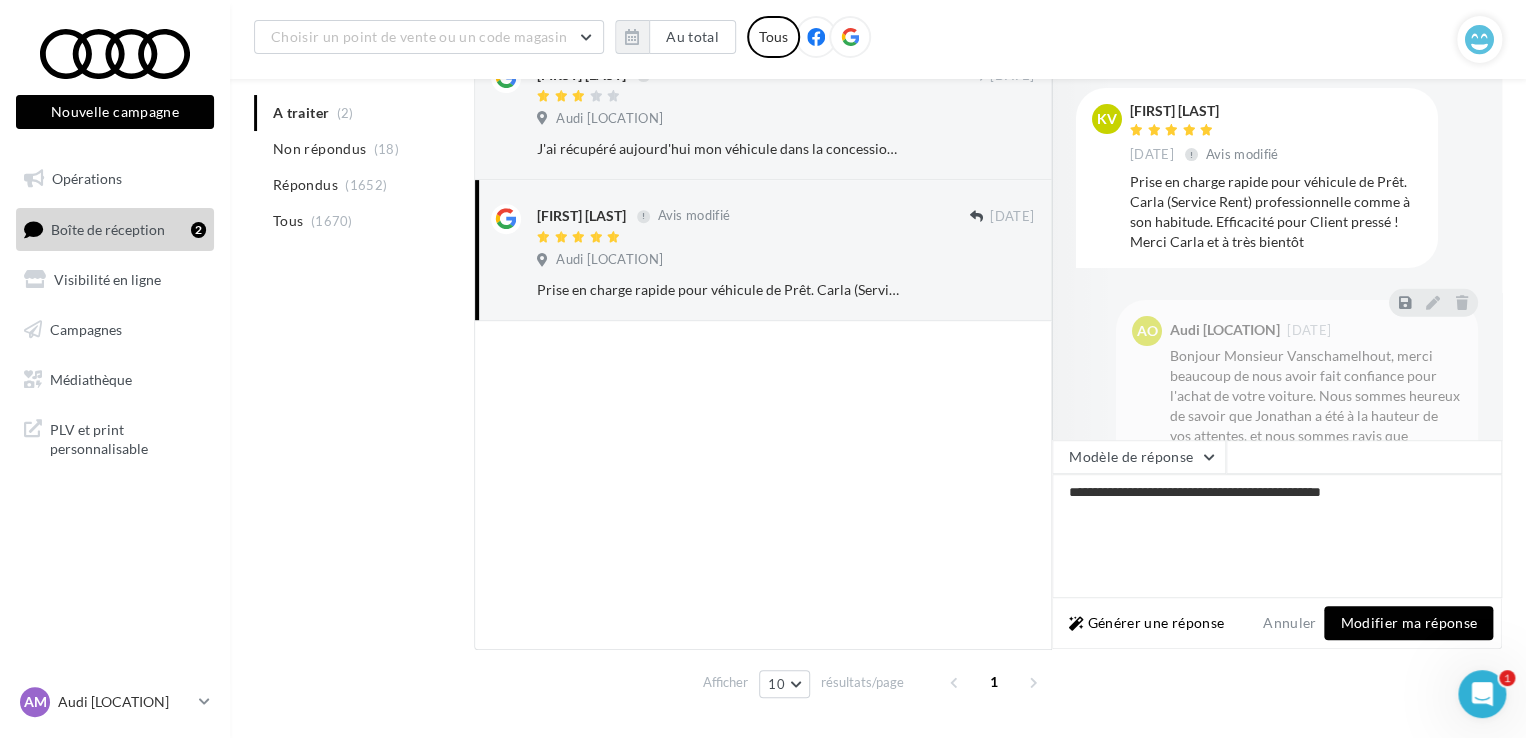 scroll, scrollTop: 0, scrollLeft: 0, axis: both 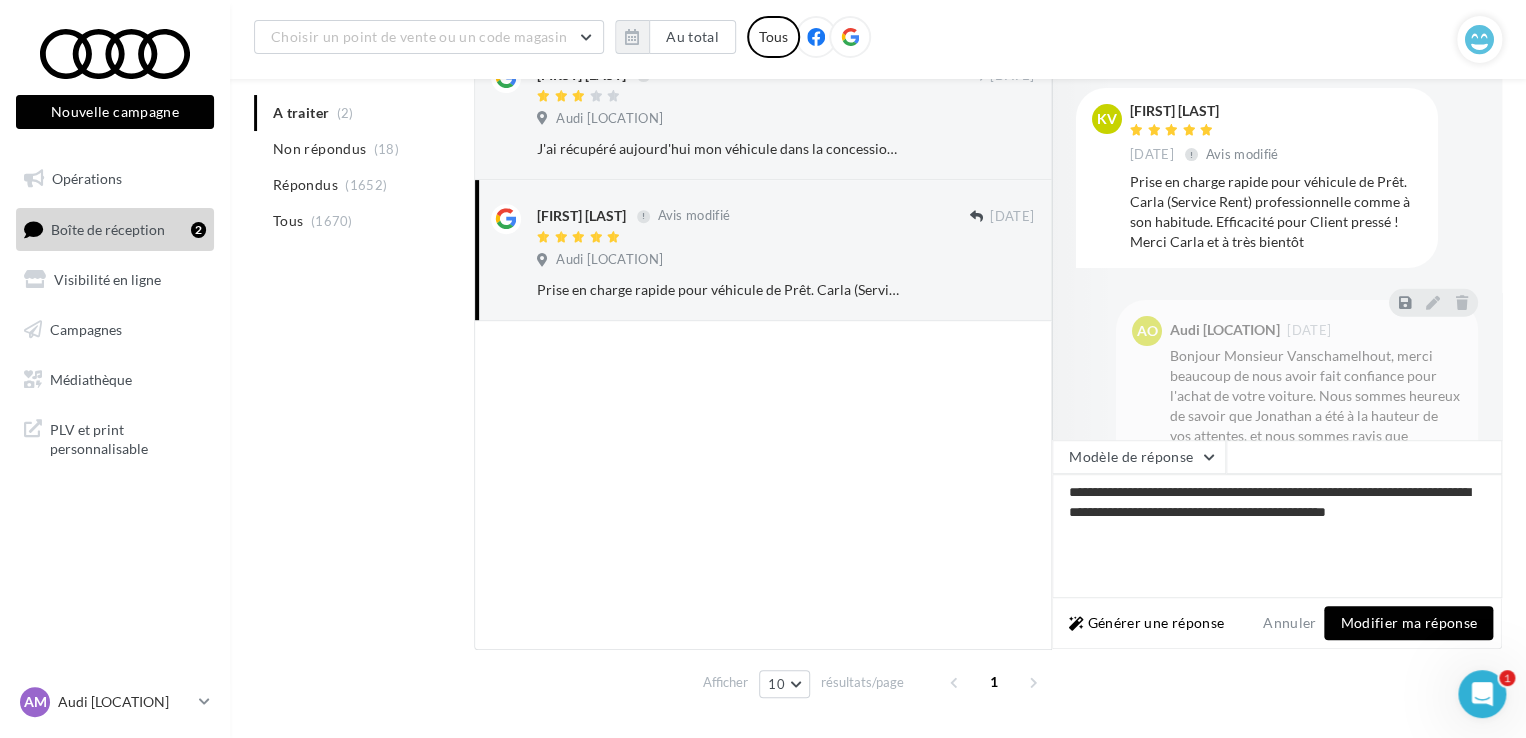 click on "**********" at bounding box center (1277, 536) 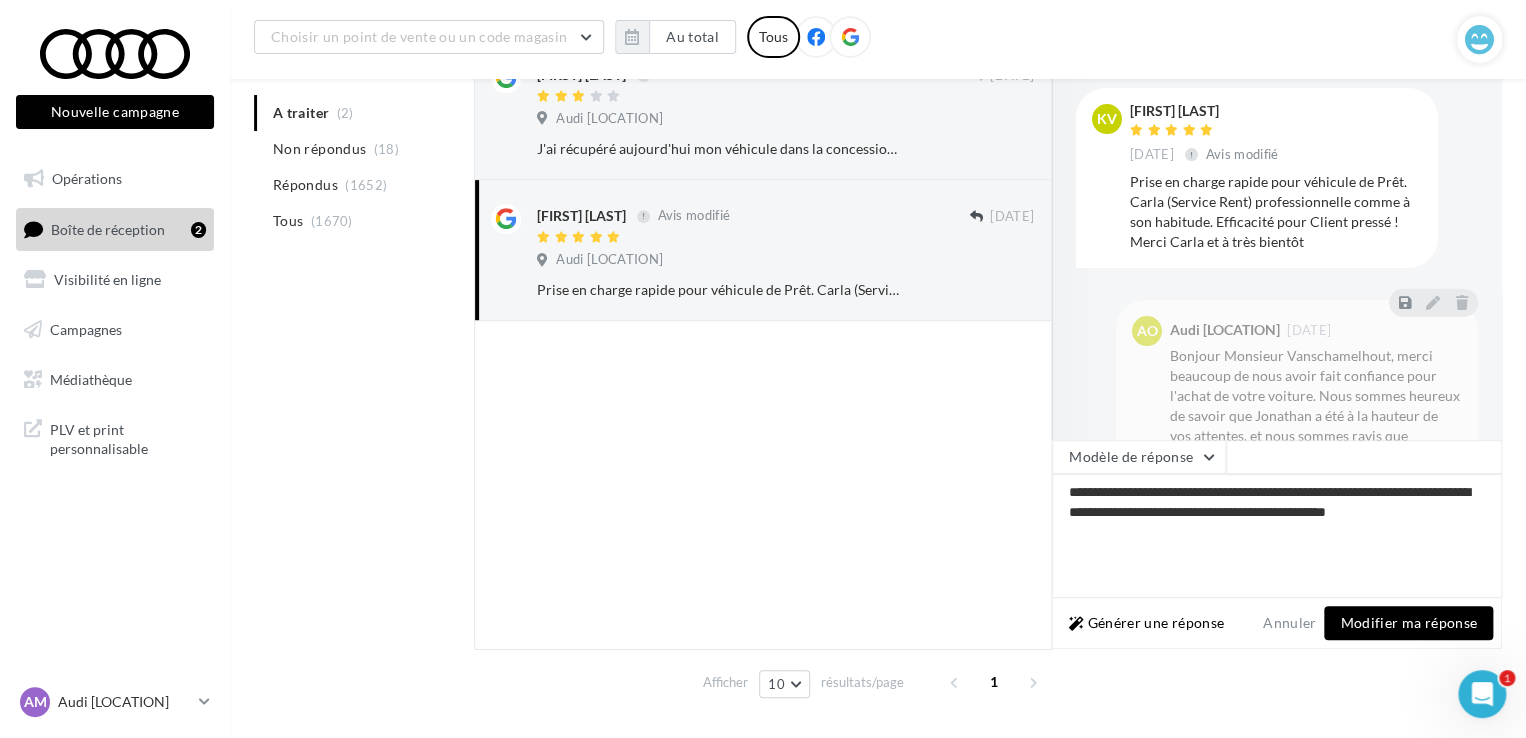 type on "**********" 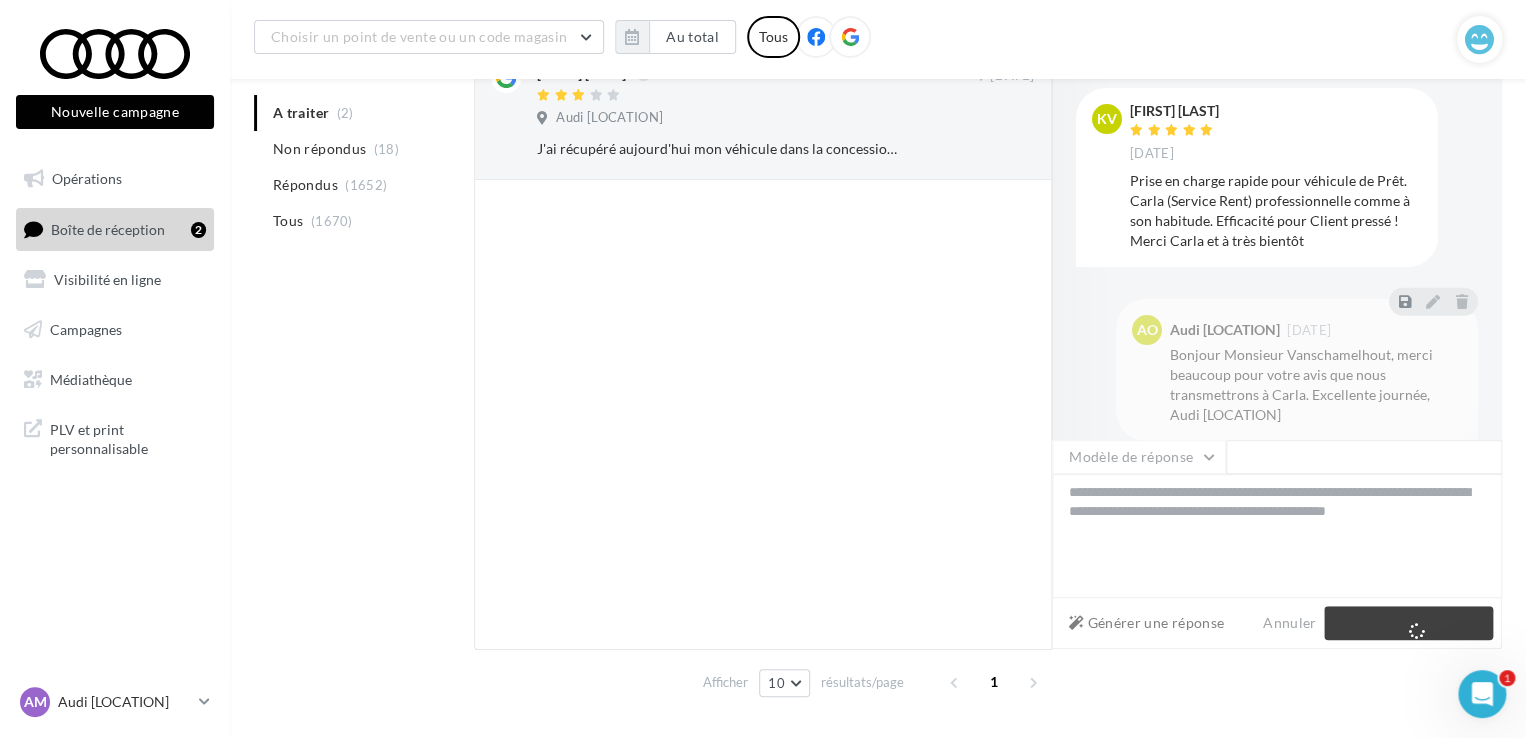 scroll, scrollTop: 289, scrollLeft: 0, axis: vertical 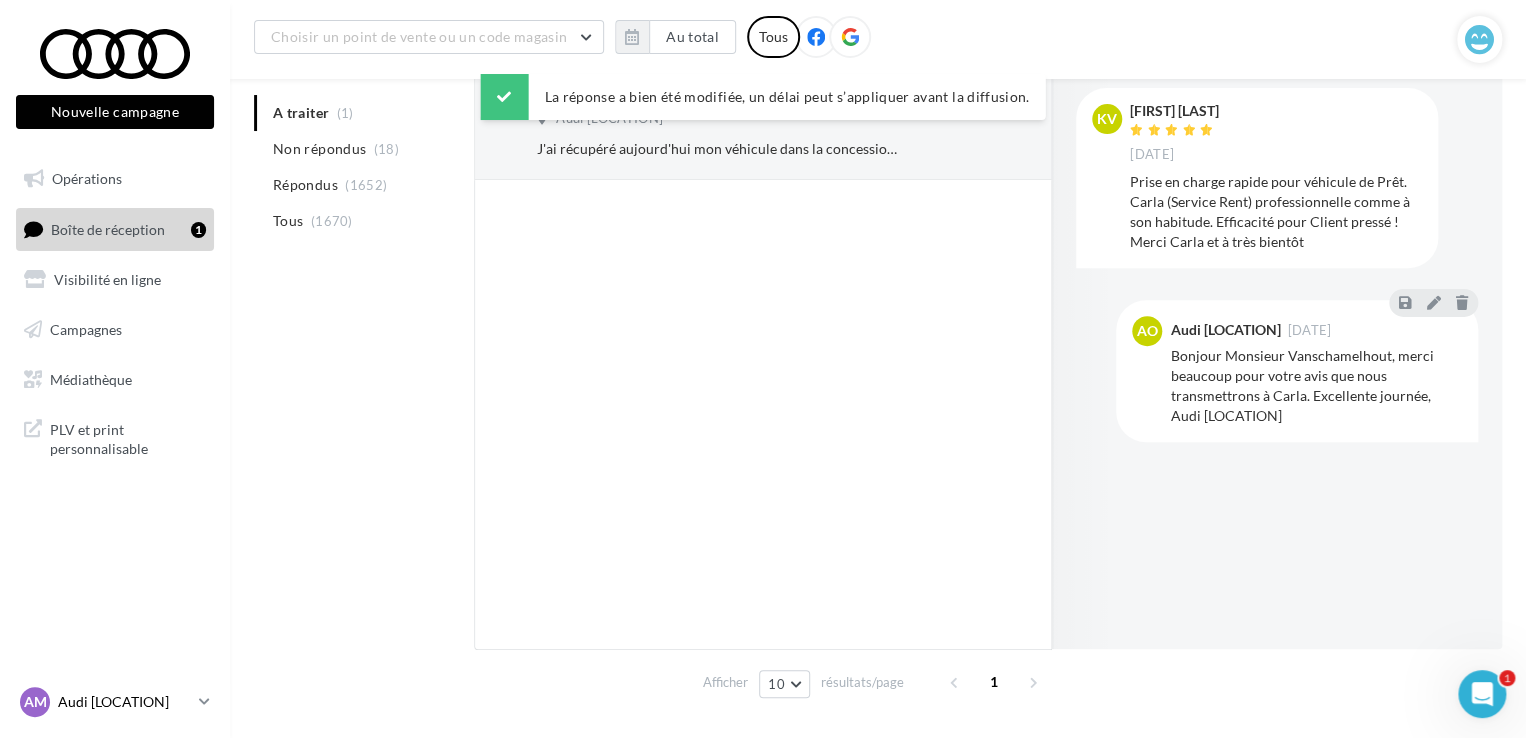 click on "Audi [LOCATION]" at bounding box center [124, 702] 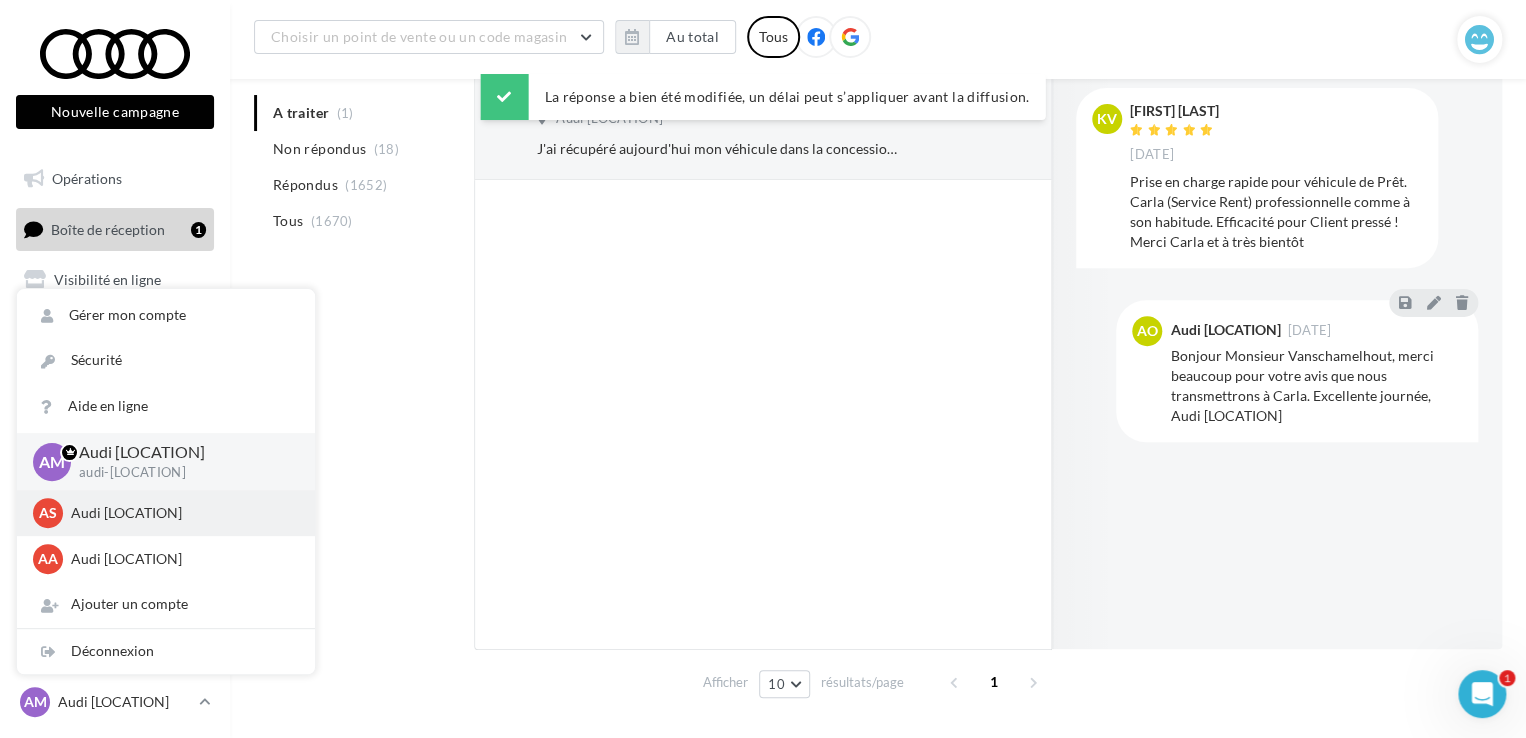 click on "Audi [LOCATION]" at bounding box center (181, 513) 